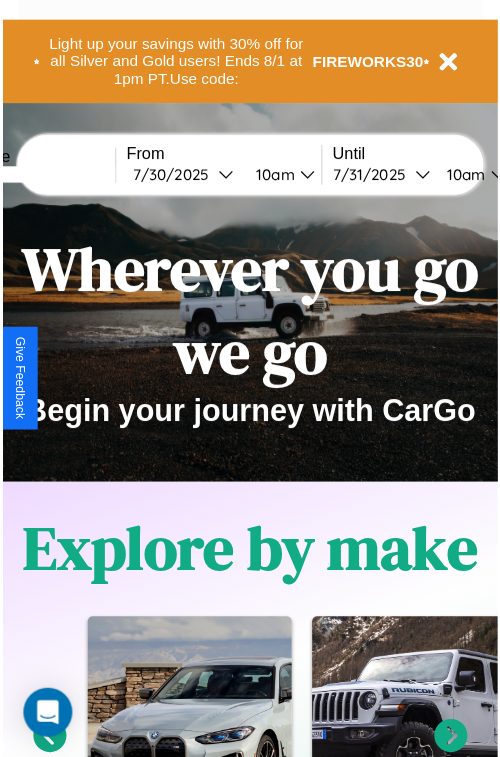 scroll, scrollTop: 0, scrollLeft: 0, axis: both 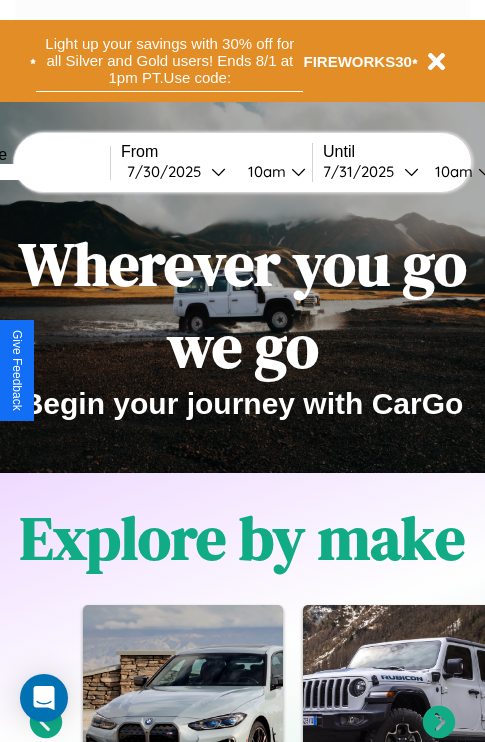 click on "Light up your savings with 30% off for all Silver and Gold users! Ends 8/1 at 1pm PT.  Use code:" at bounding box center (169, 61) 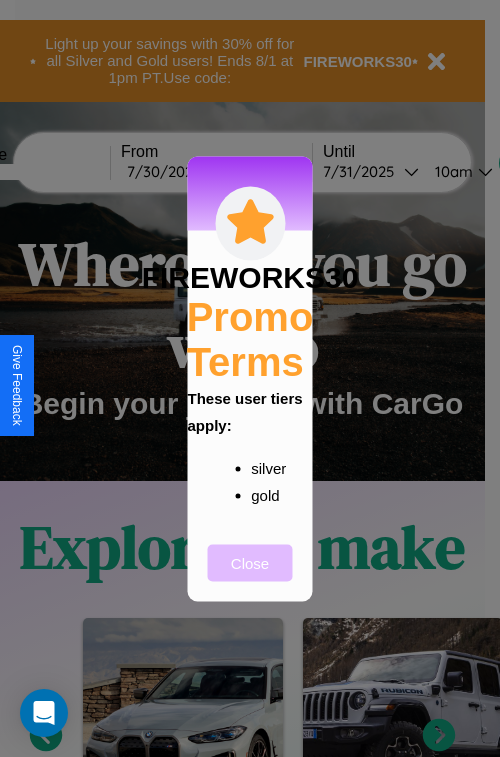 click on "Close" at bounding box center [250, 562] 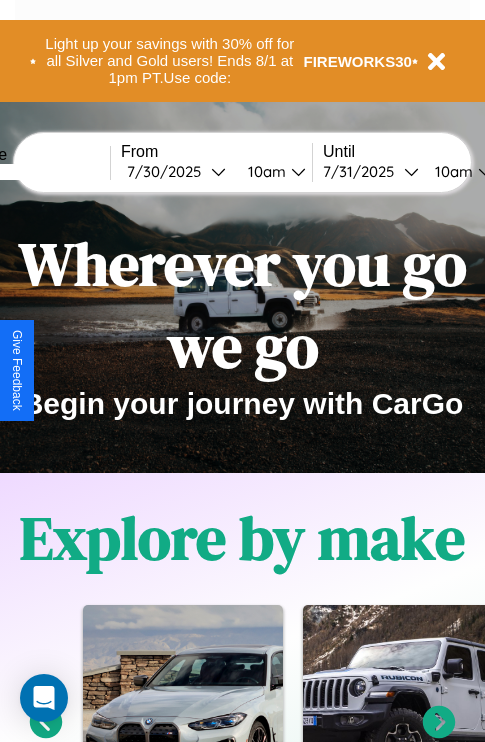 click at bounding box center (35, 172) 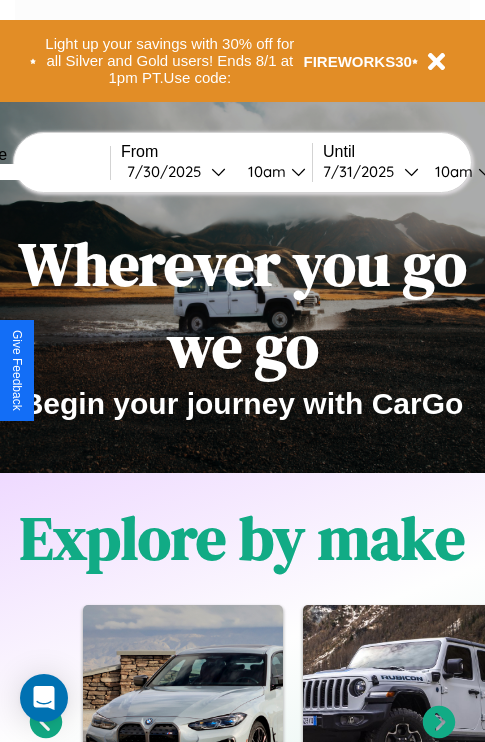 type on "*****" 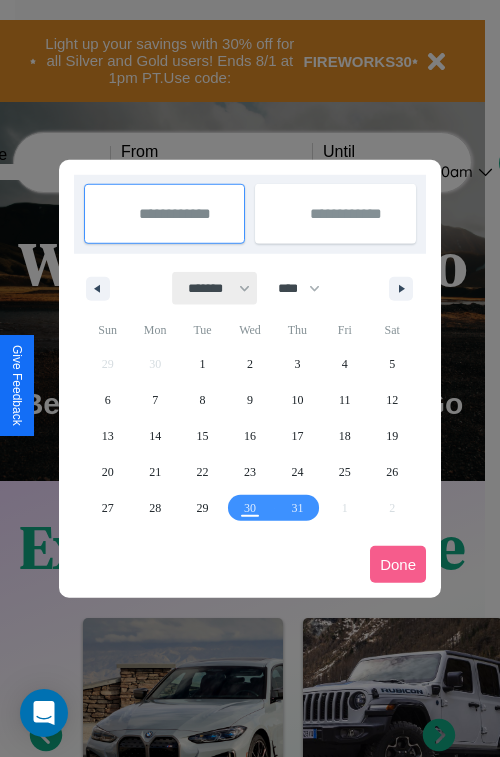 click on "******* ******** ***** ***** *** **** **** ****** ********* ******* ******** ********" at bounding box center (215, 288) 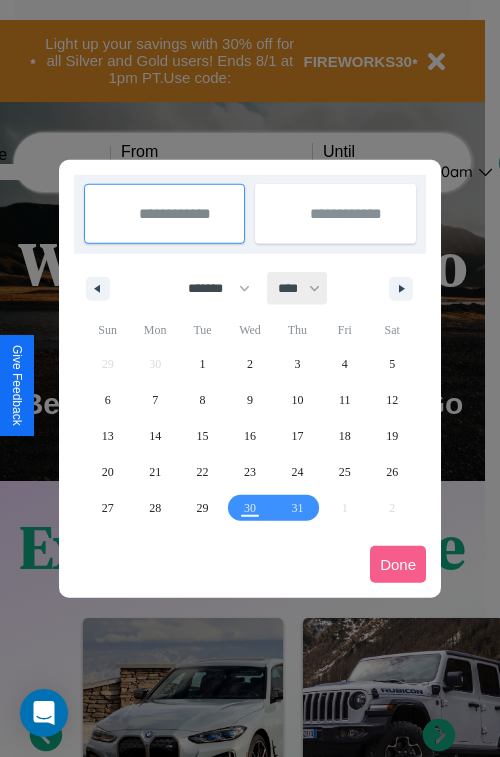 click on "**** **** **** **** **** **** **** **** **** **** **** **** **** **** **** **** **** **** **** **** **** **** **** **** **** **** **** **** **** **** **** **** **** **** **** **** **** **** **** **** **** **** **** **** **** **** **** **** **** **** **** **** **** **** **** **** **** **** **** **** **** **** **** **** **** **** **** **** **** **** **** **** **** **** **** **** **** **** **** **** **** **** **** **** **** **** **** **** **** **** **** **** **** **** **** **** **** **** **** **** **** **** **** **** **** **** **** **** **** **** **** **** **** **** **** **** **** **** **** **** ****" at bounding box center [298, 288] 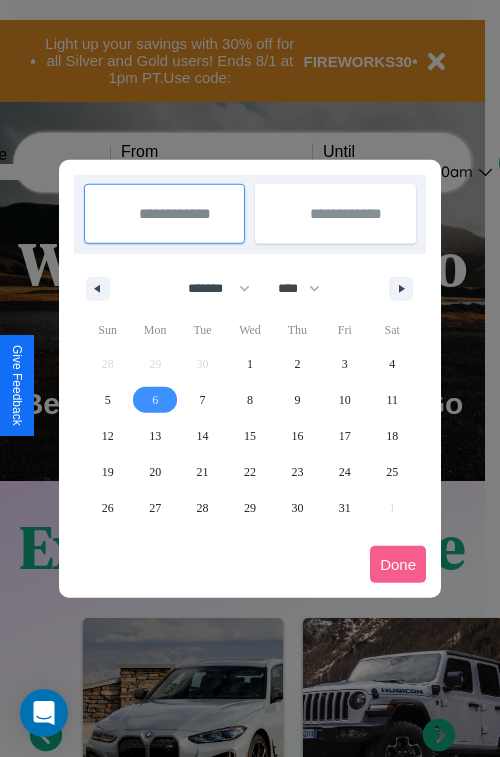 click on "6" at bounding box center [155, 400] 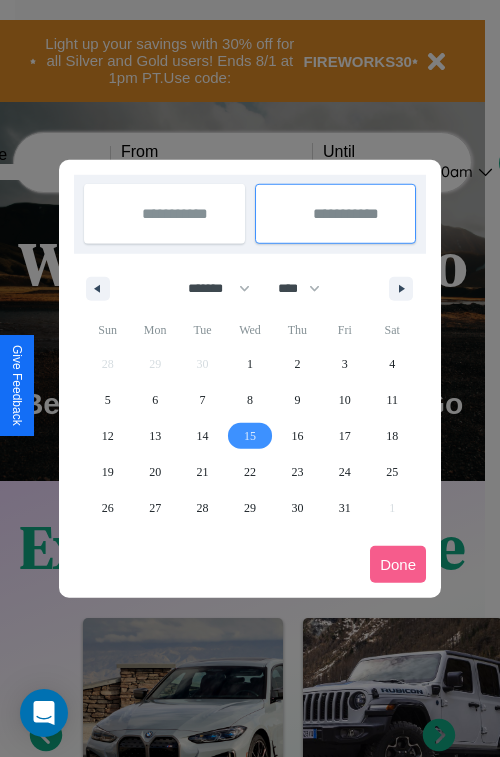 click on "15" at bounding box center [250, 436] 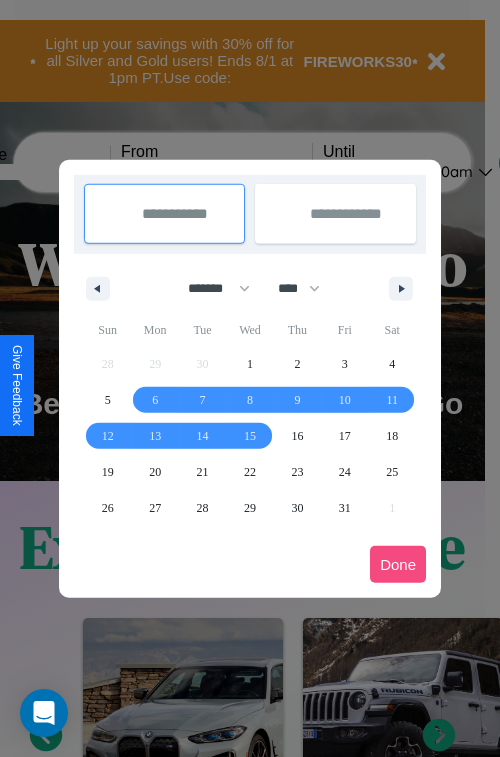 click on "Done" at bounding box center (398, 564) 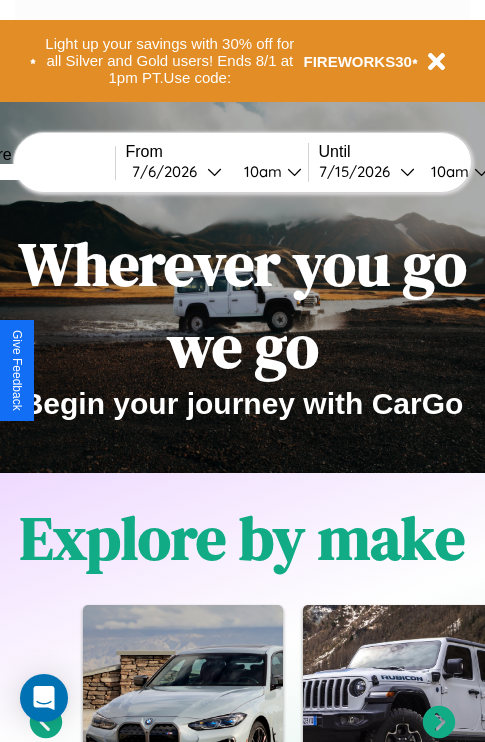 click on "10am" at bounding box center [260, 171] 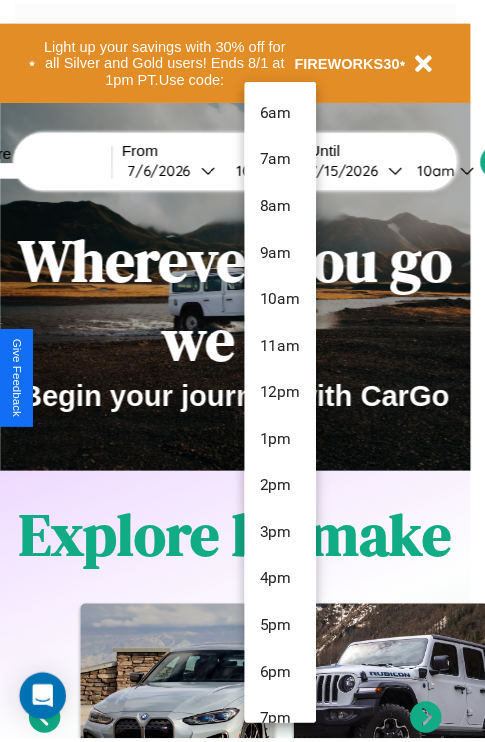 scroll, scrollTop: 211, scrollLeft: 0, axis: vertical 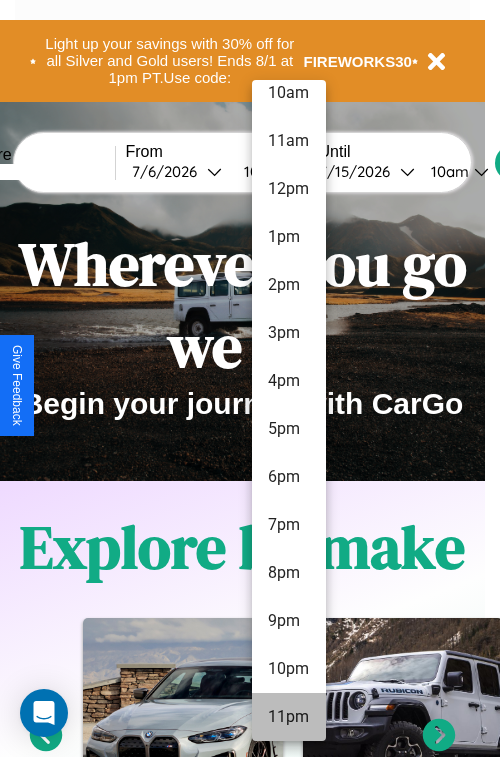 click on "11pm" at bounding box center (289, 717) 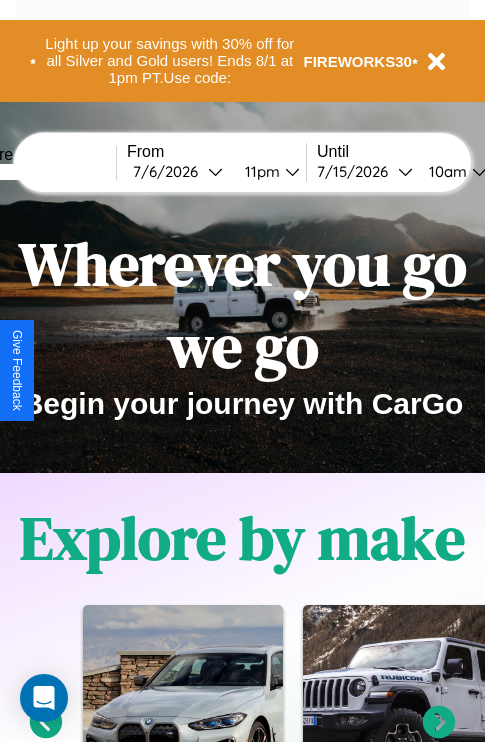 click on "10am" at bounding box center (445, 171) 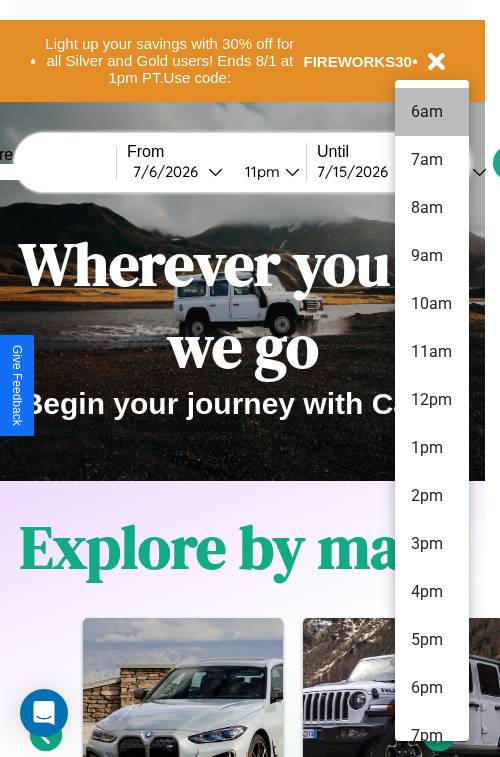click on "6am" at bounding box center (432, 112) 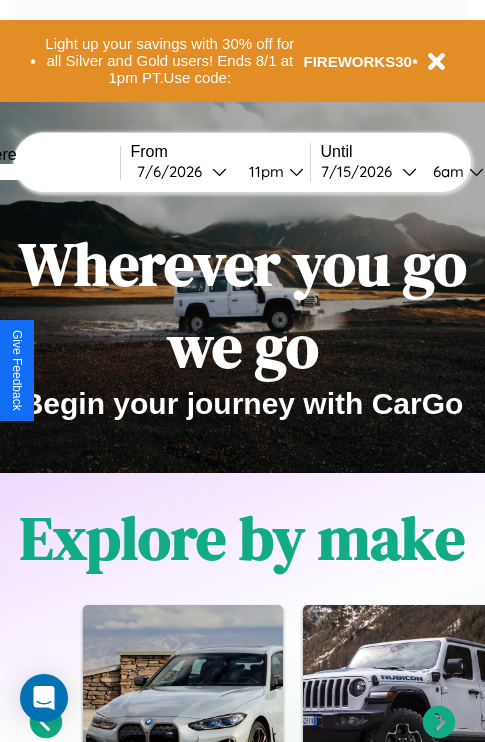 scroll, scrollTop: 0, scrollLeft: 66, axis: horizontal 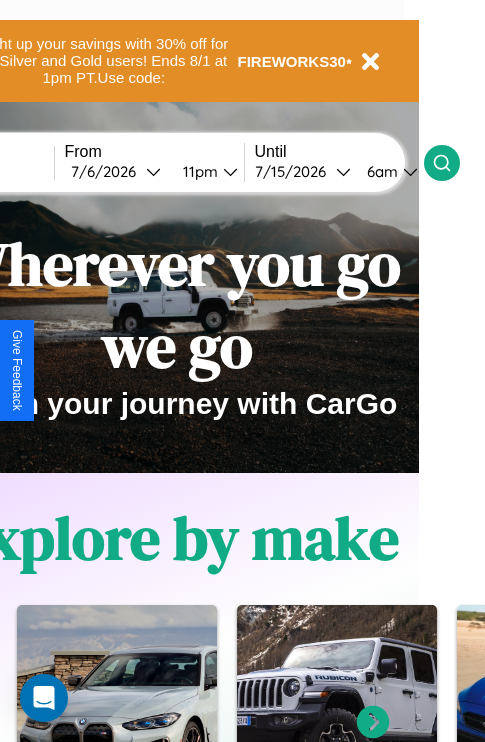 click 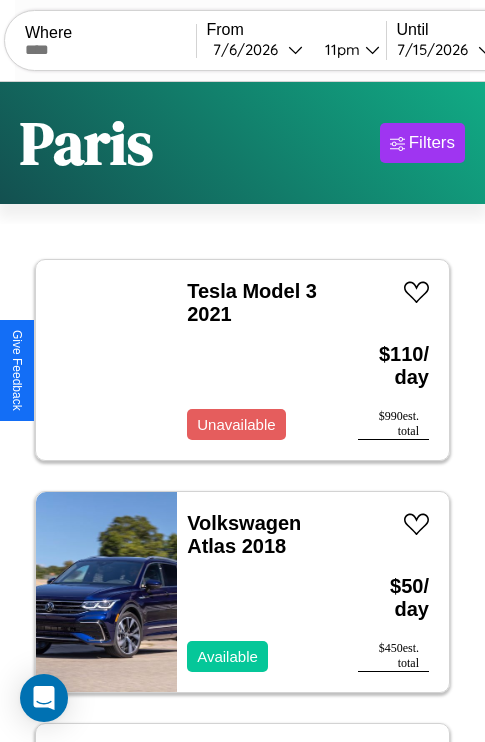 scroll, scrollTop: 79, scrollLeft: 0, axis: vertical 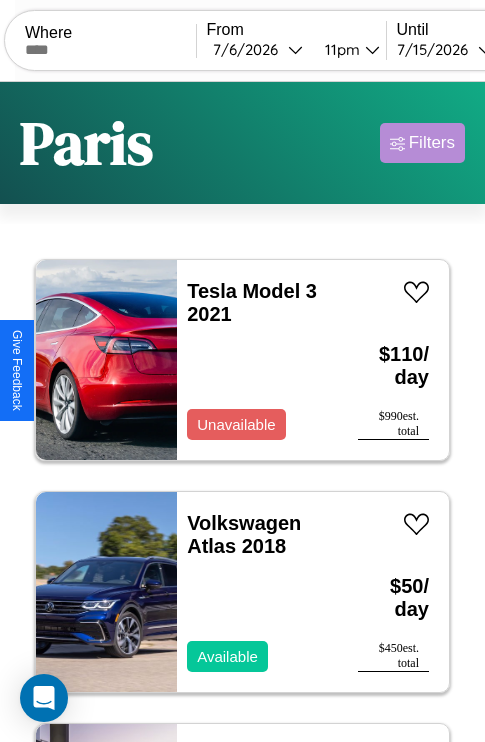 click on "Filters" at bounding box center (432, 143) 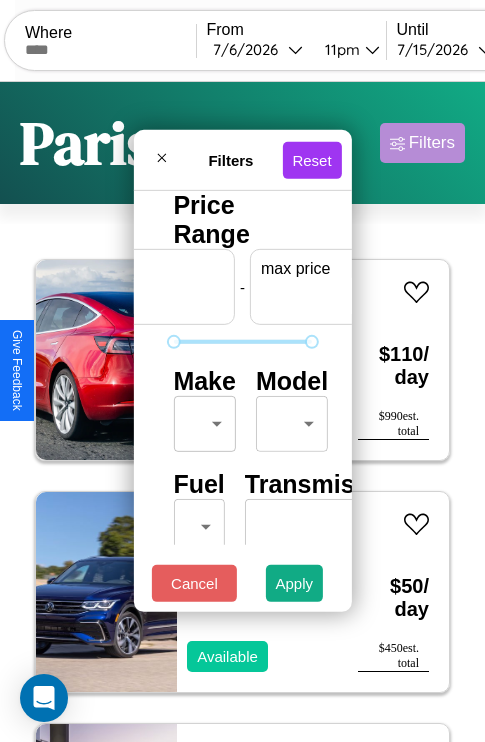 scroll, scrollTop: 0, scrollLeft: 124, axis: horizontal 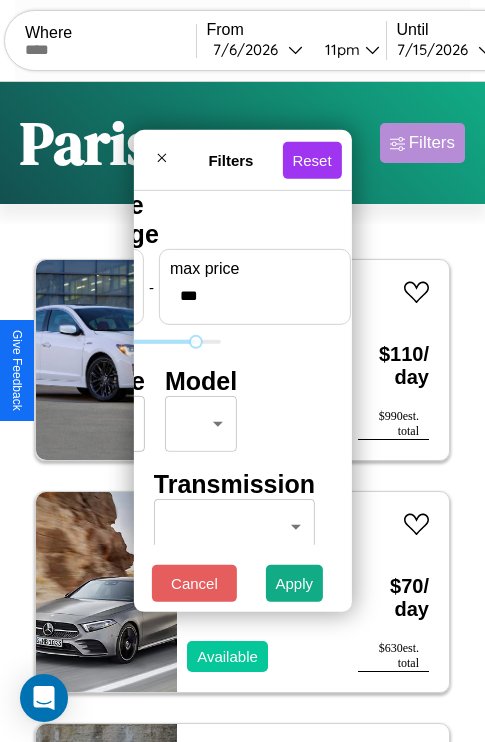 type on "***" 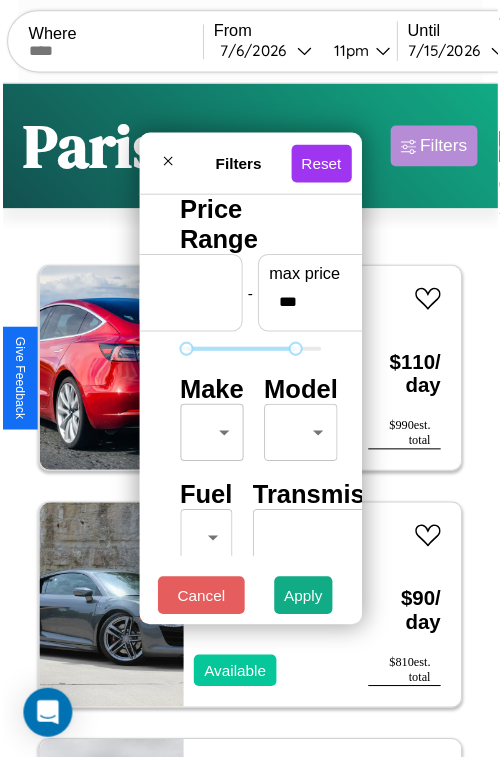 scroll, scrollTop: 59, scrollLeft: 0, axis: vertical 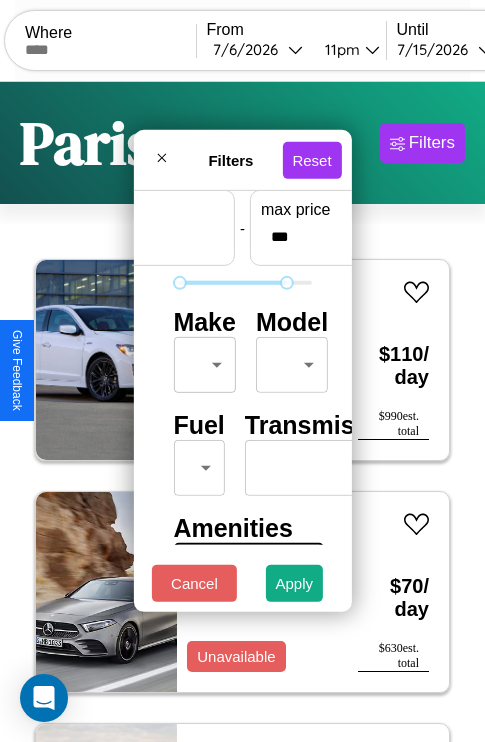 type on "**" 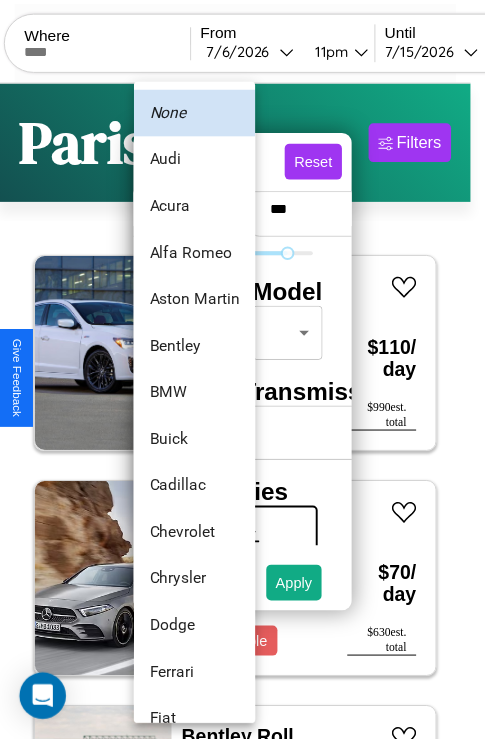 scroll, scrollTop: 182, scrollLeft: 0, axis: vertical 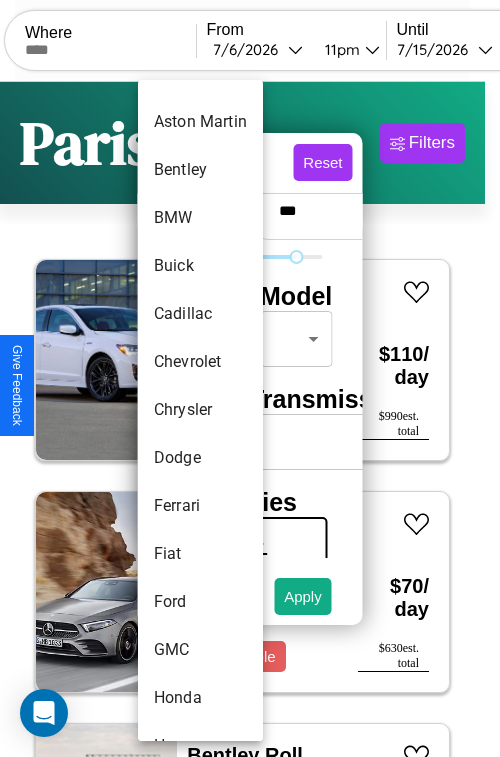 click on "Chrysler" at bounding box center [200, 410] 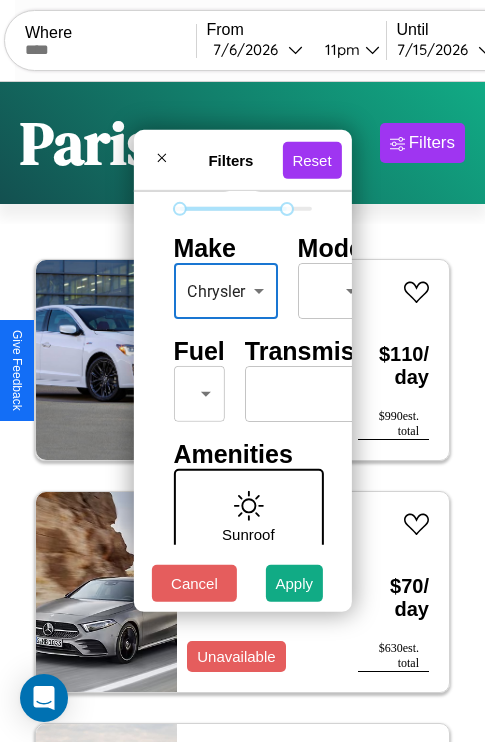 scroll, scrollTop: 651, scrollLeft: 0, axis: vertical 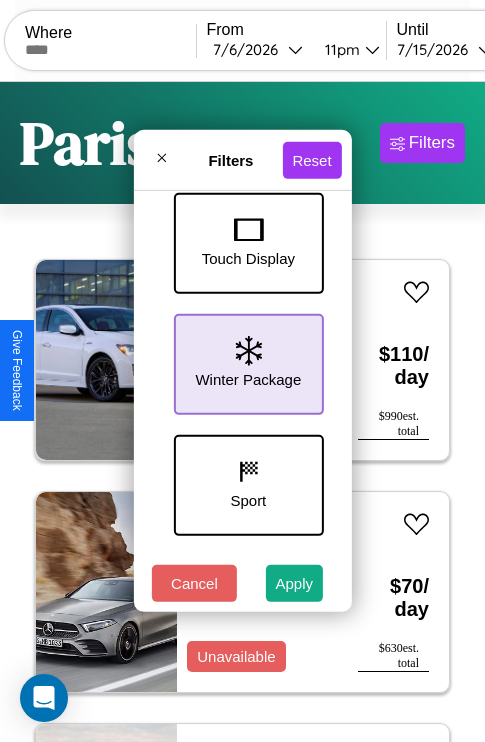 click 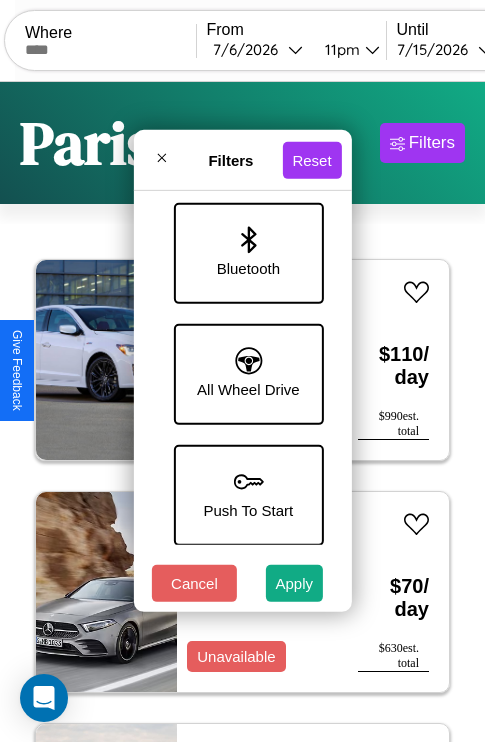 scroll, scrollTop: 1374, scrollLeft: 0, axis: vertical 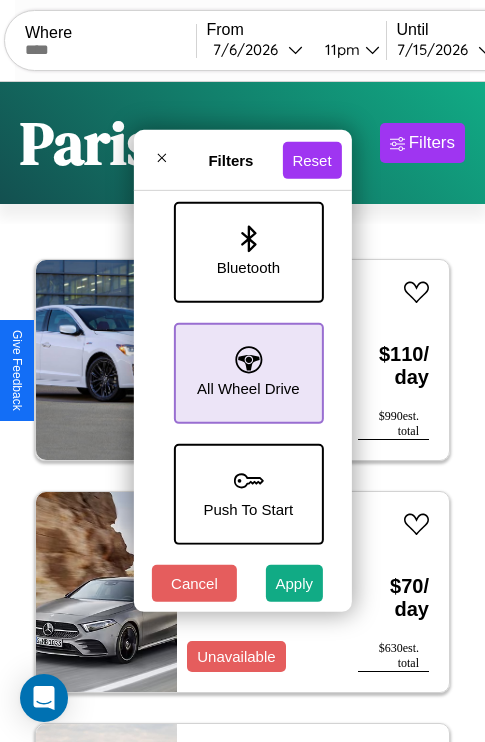 click 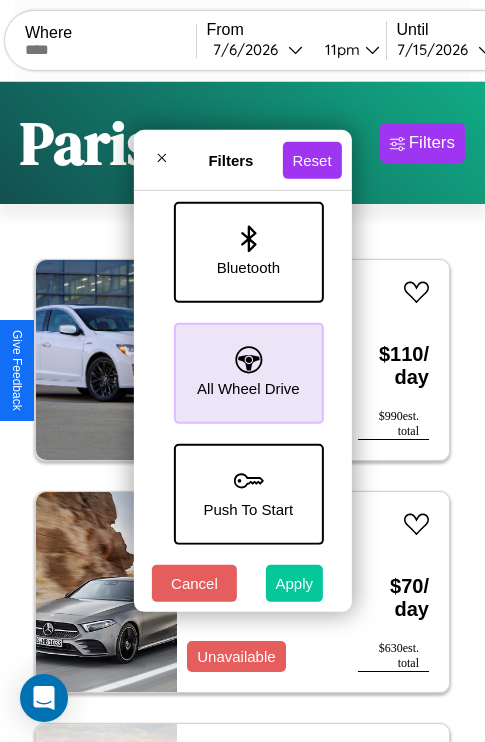 click on "Apply" at bounding box center [295, 583] 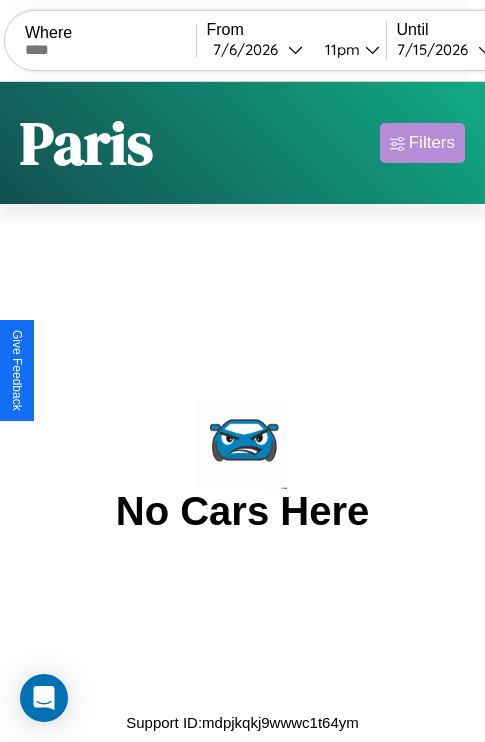 click on "Filters" at bounding box center (432, 143) 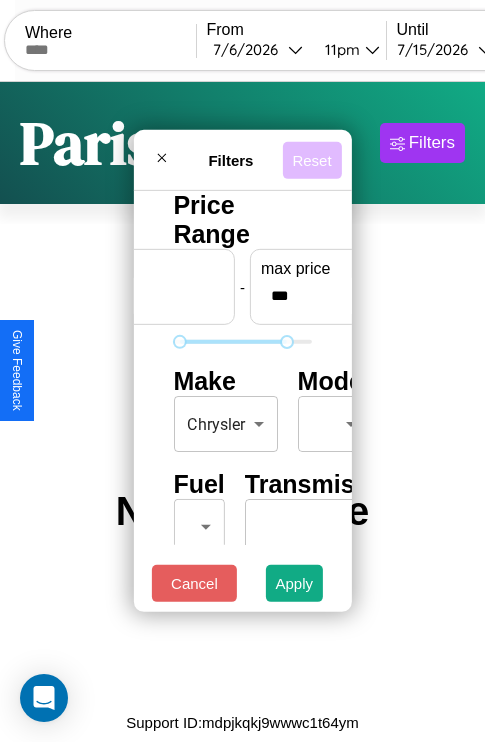 click on "Reset" at bounding box center (311, 159) 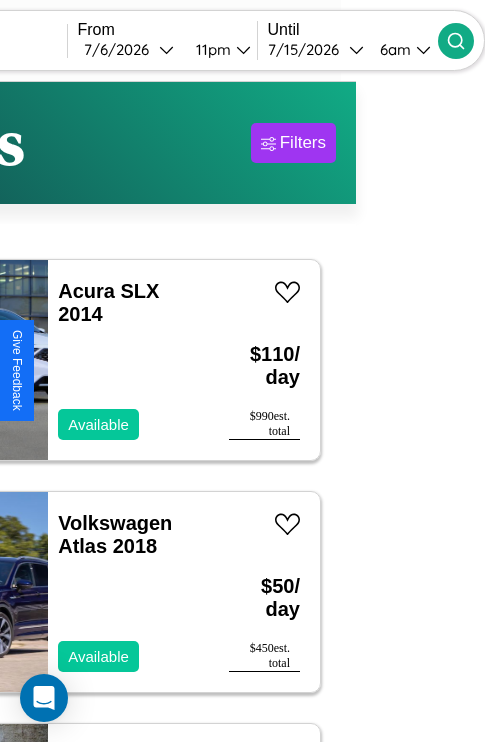 type on "*********" 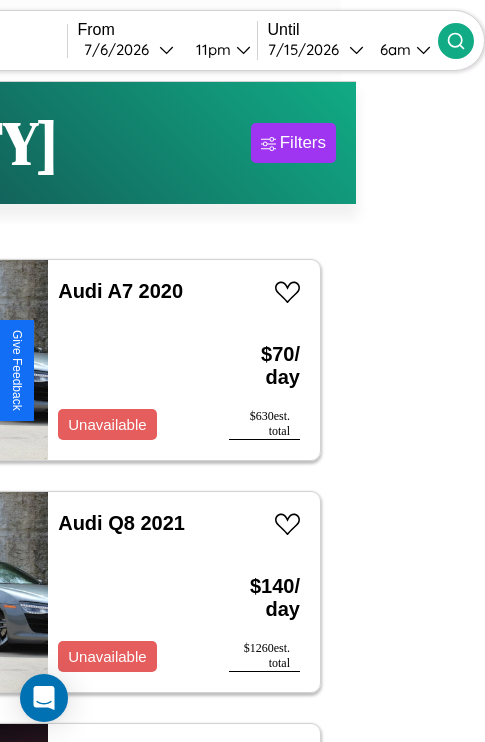 scroll, scrollTop: 52, scrollLeft: 93, axis: both 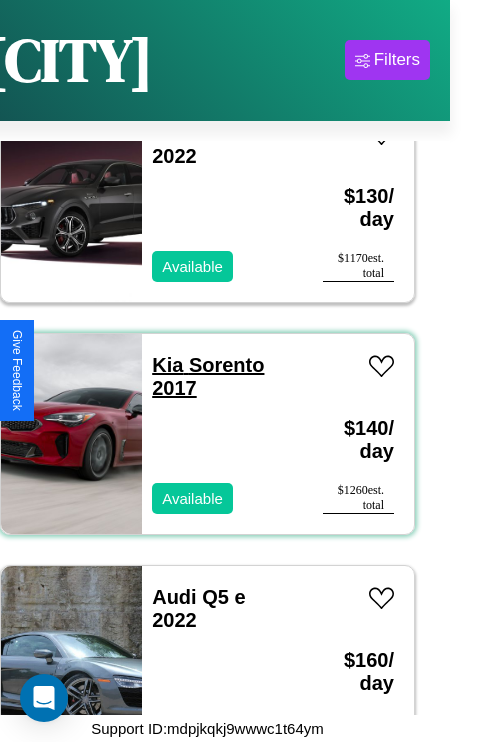 click on "Kia Sorento [YEAR]" at bounding box center [208, 376] 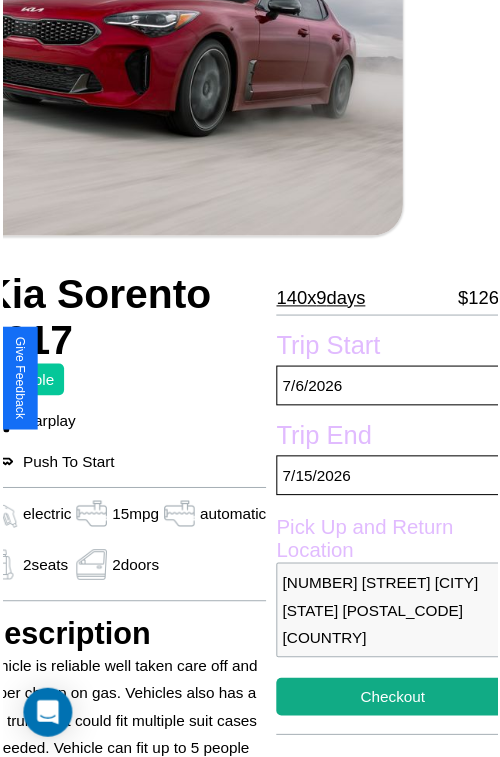 scroll, scrollTop: 221, scrollLeft: 96, axis: both 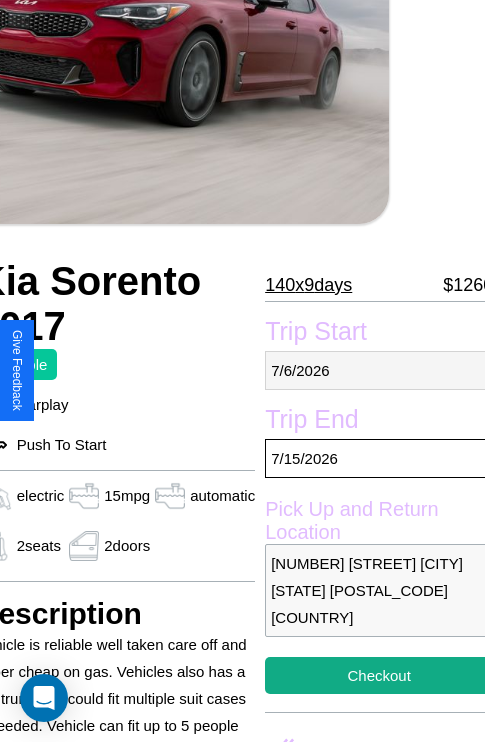 click on "7 / 6 / 2026" at bounding box center [379, 370] 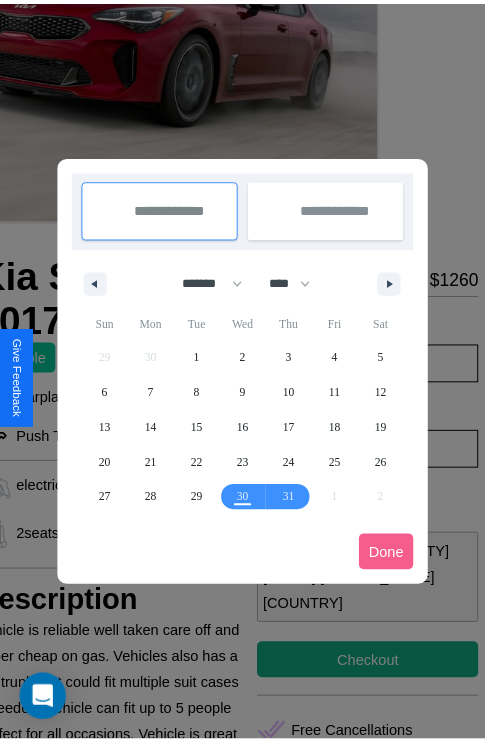 scroll, scrollTop: 0, scrollLeft: 96, axis: horizontal 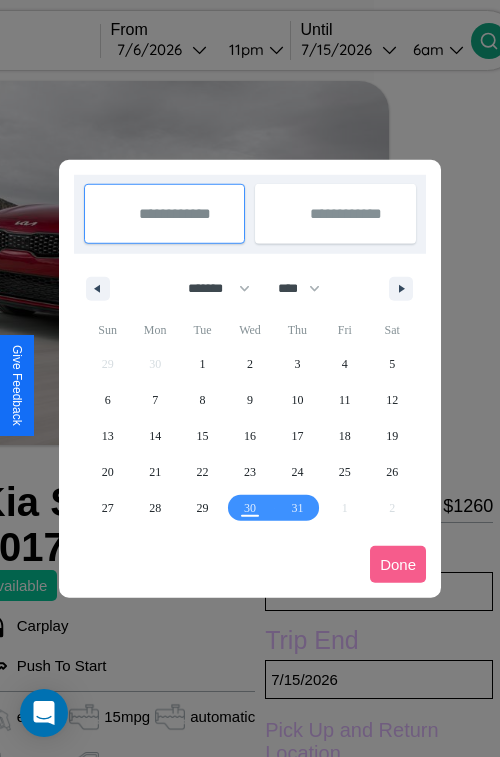 click at bounding box center [250, 378] 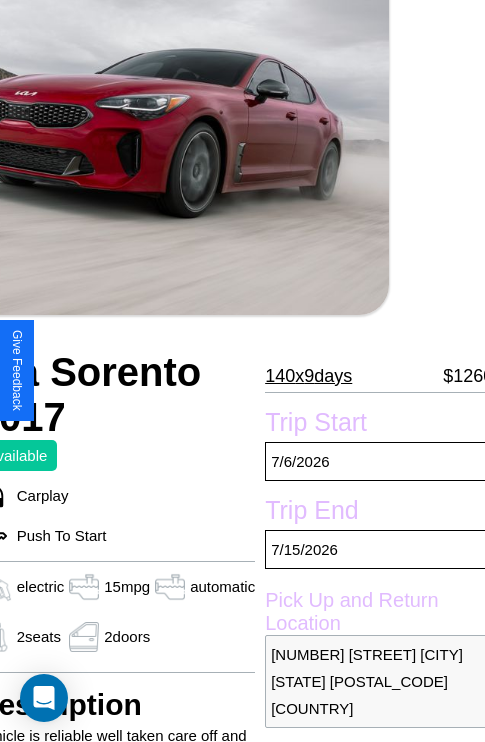 scroll, scrollTop: 135, scrollLeft: 96, axis: both 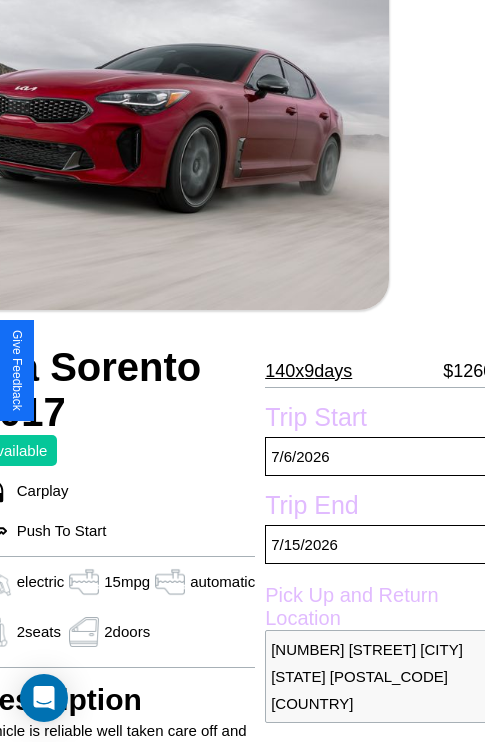 click on "140  x  9  days" at bounding box center (308, 371) 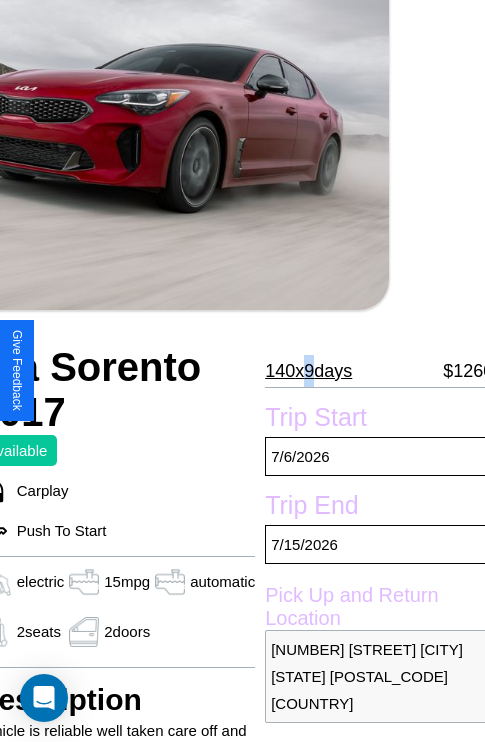 click on "140  x  9  days" at bounding box center [308, 371] 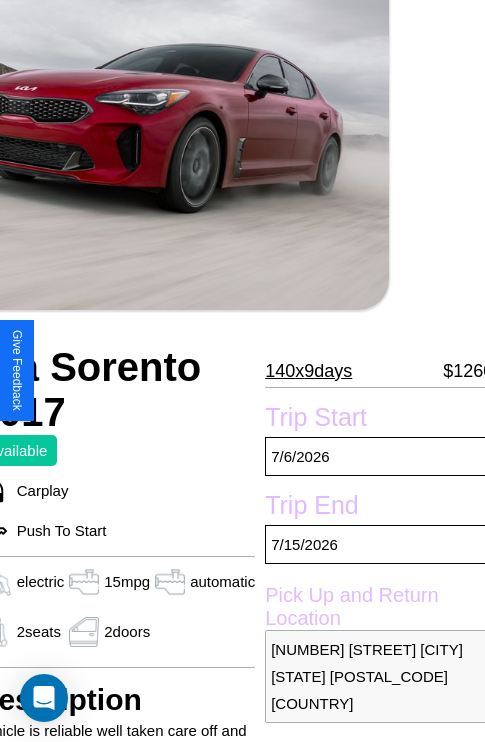 click on "140  x  9  days" at bounding box center (308, 371) 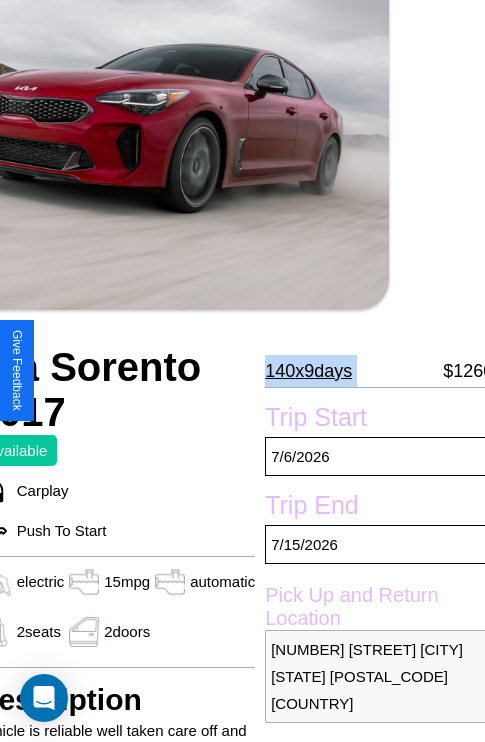 click on "140  x  9  days" at bounding box center [308, 371] 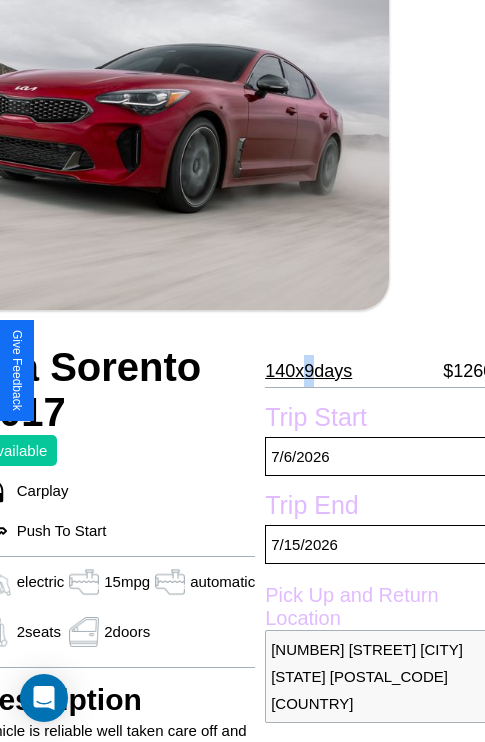 click on "140  x  9  days" at bounding box center (308, 371) 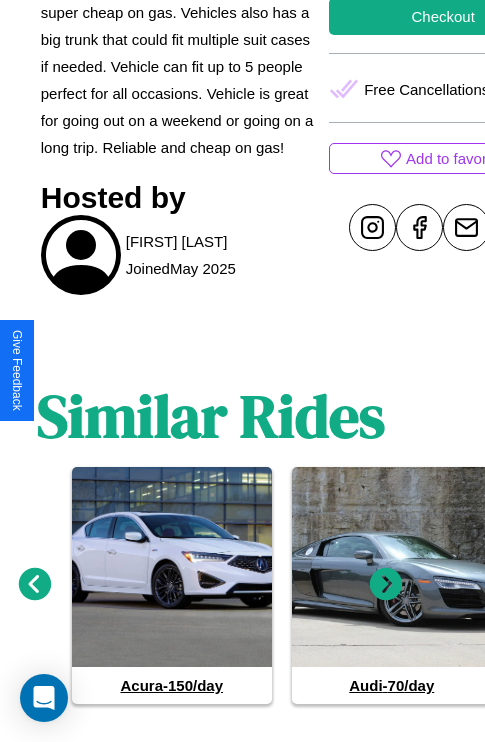 scroll, scrollTop: 909, scrollLeft: 30, axis: both 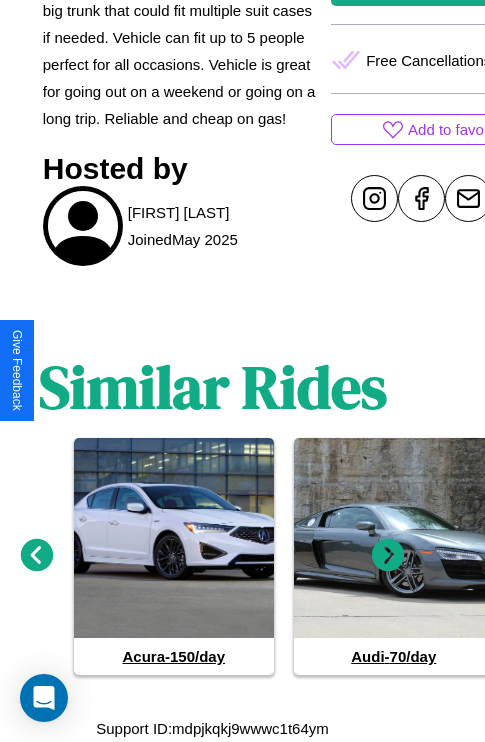 click 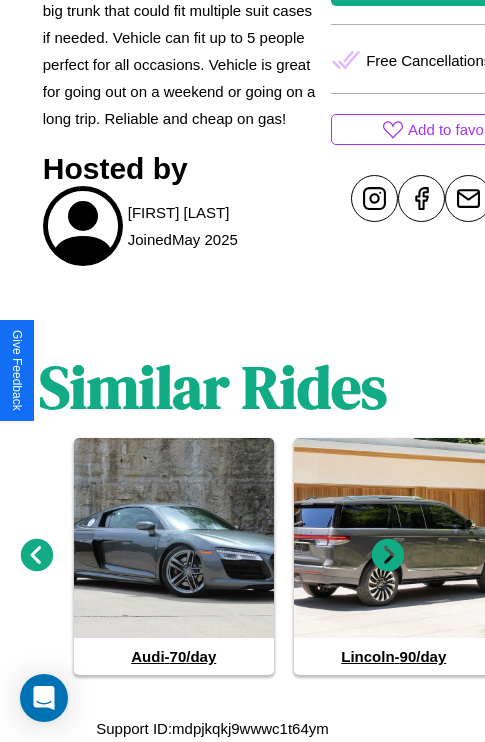 click 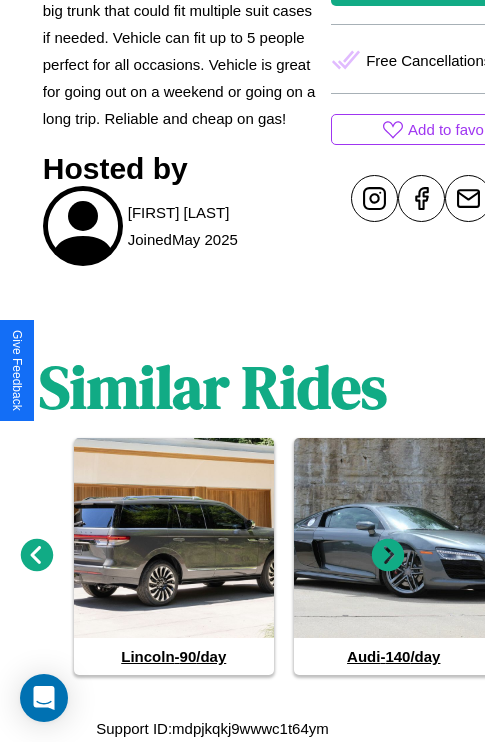 click 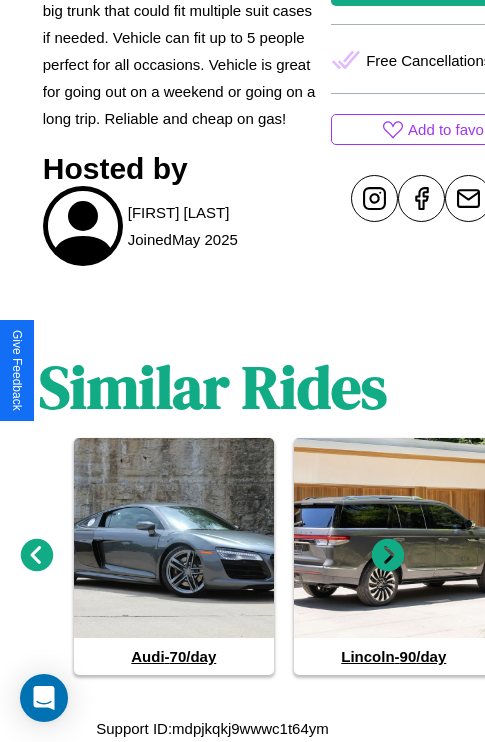 click 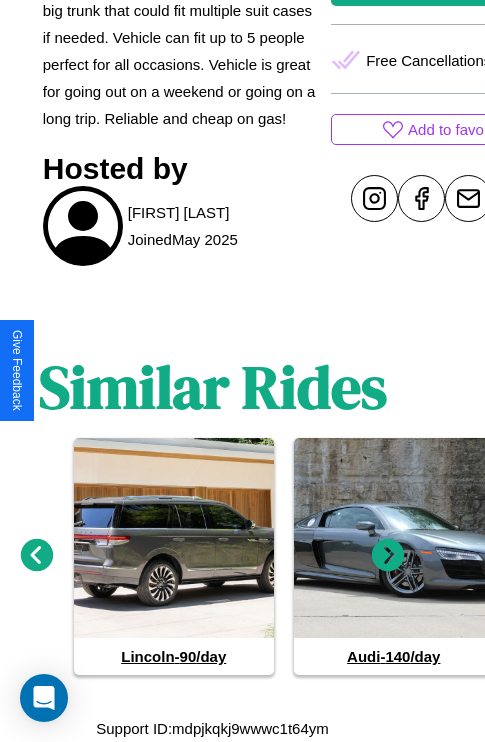 click 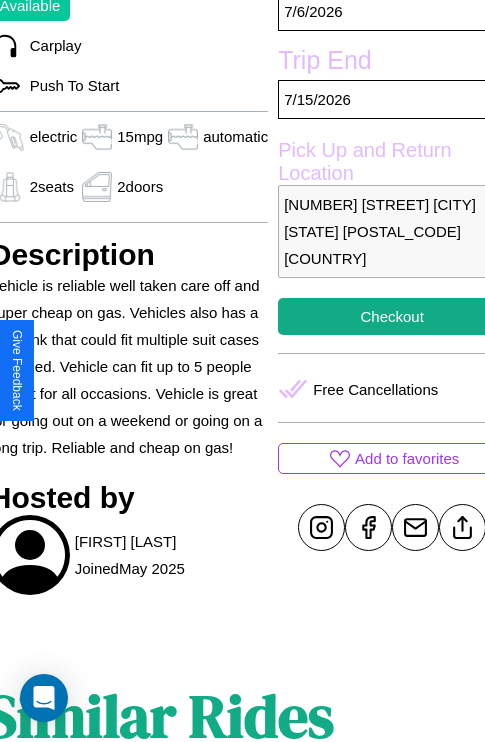 scroll, scrollTop: 499, scrollLeft: 96, axis: both 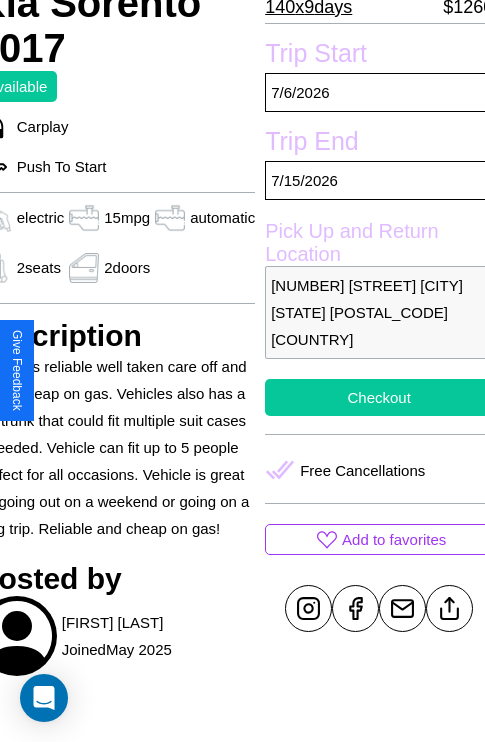 click on "Checkout" at bounding box center [379, 397] 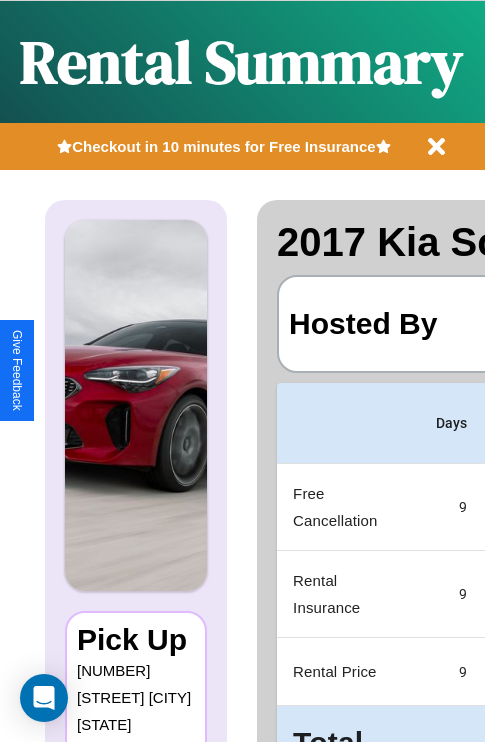 scroll, scrollTop: 0, scrollLeft: 378, axis: horizontal 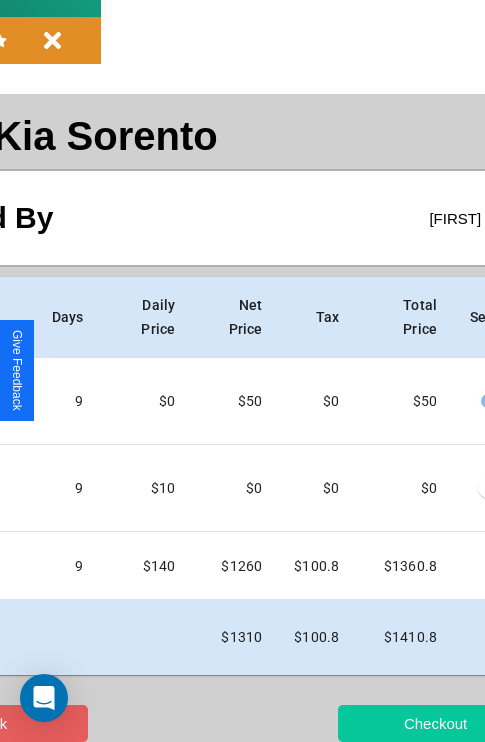click on "Checkout" at bounding box center [435, 723] 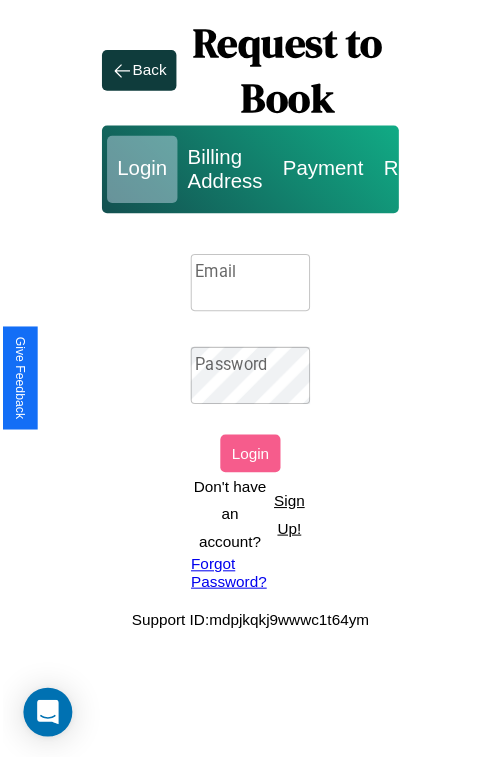 scroll, scrollTop: 0, scrollLeft: 0, axis: both 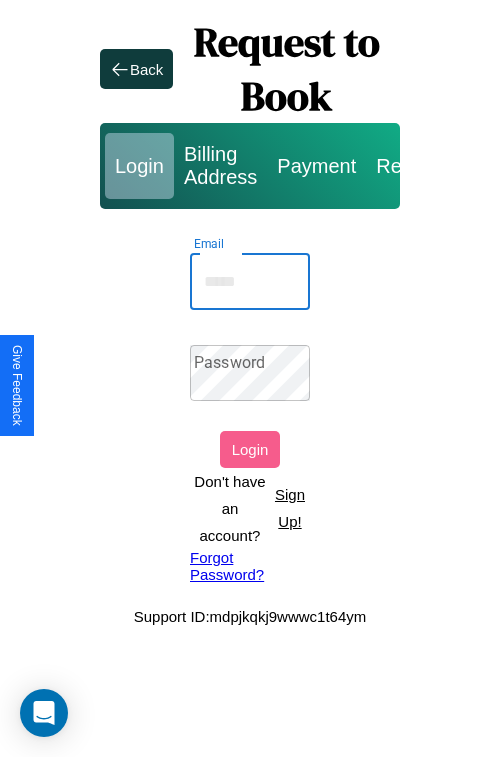 click on "Email" at bounding box center (250, 282) 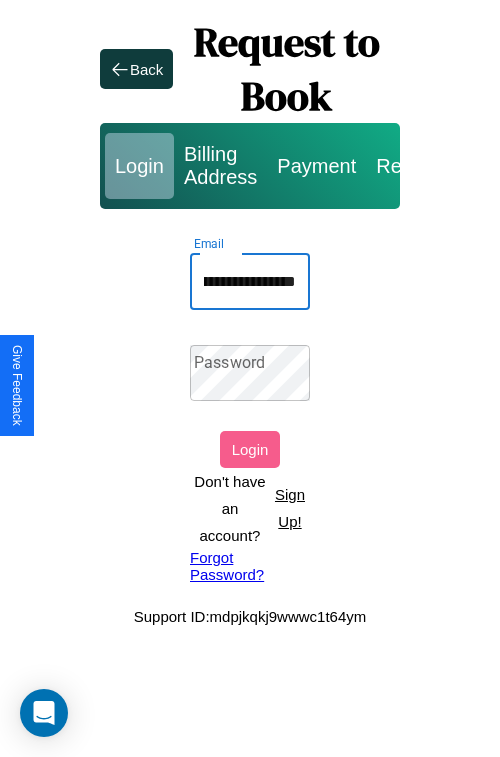 scroll, scrollTop: 0, scrollLeft: 79, axis: horizontal 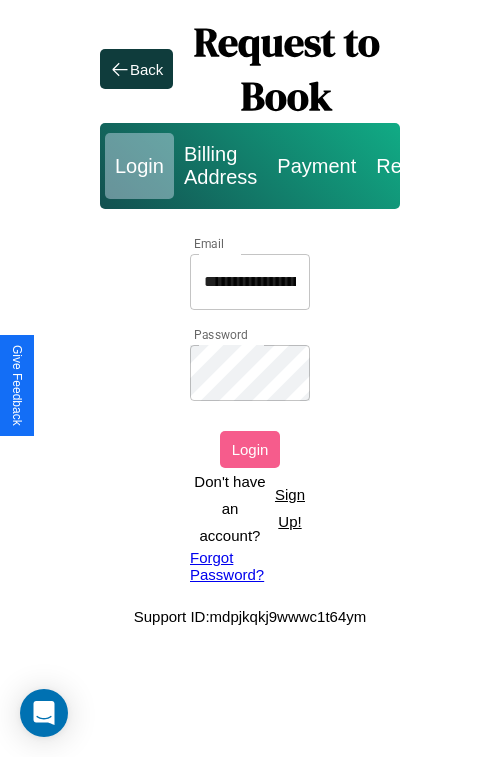 click on "Login" at bounding box center [250, 449] 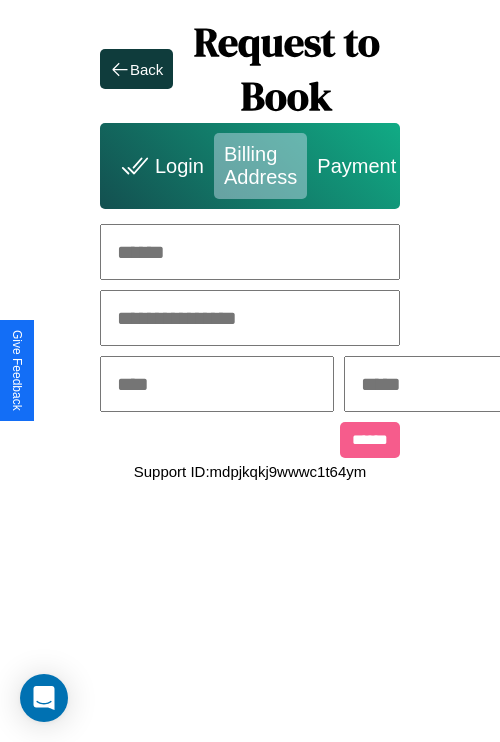 click at bounding box center [250, 252] 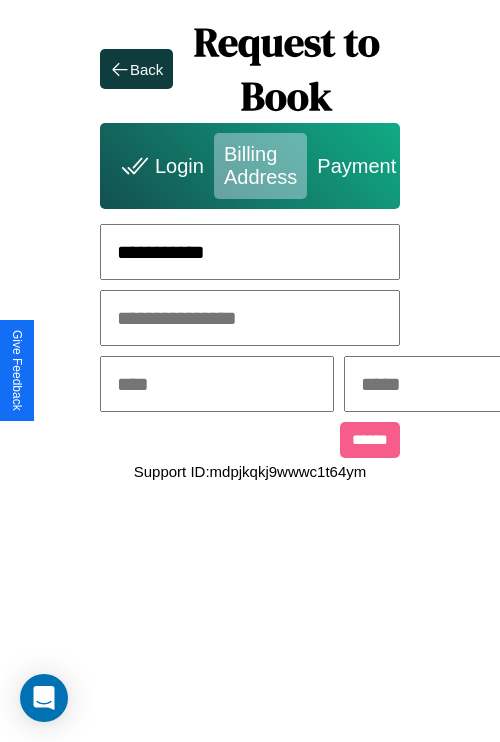type on "**********" 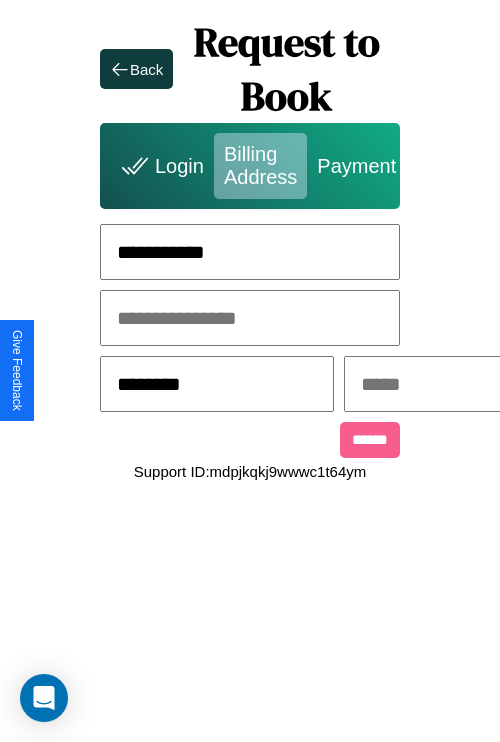 type on "********" 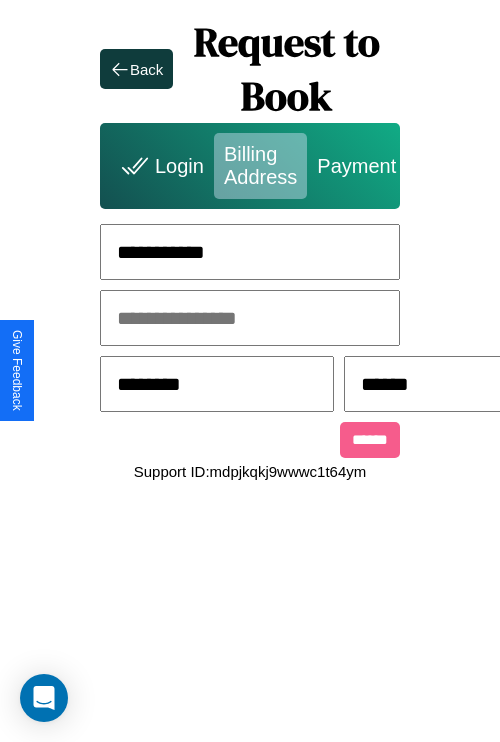 scroll, scrollTop: 0, scrollLeft: 517, axis: horizontal 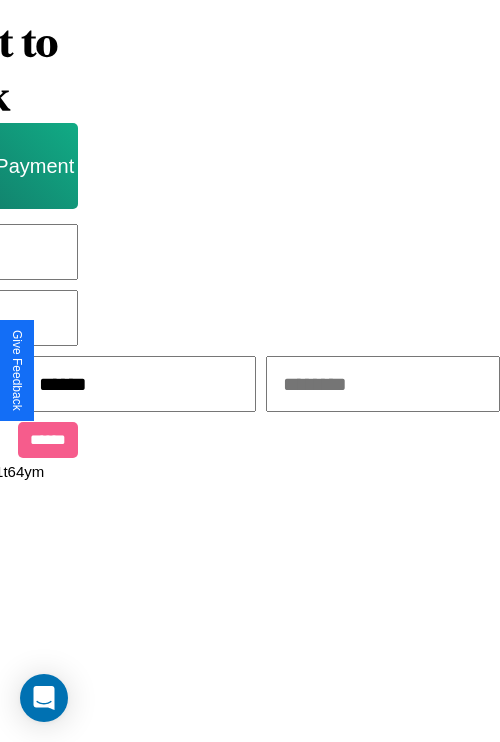 type on "******" 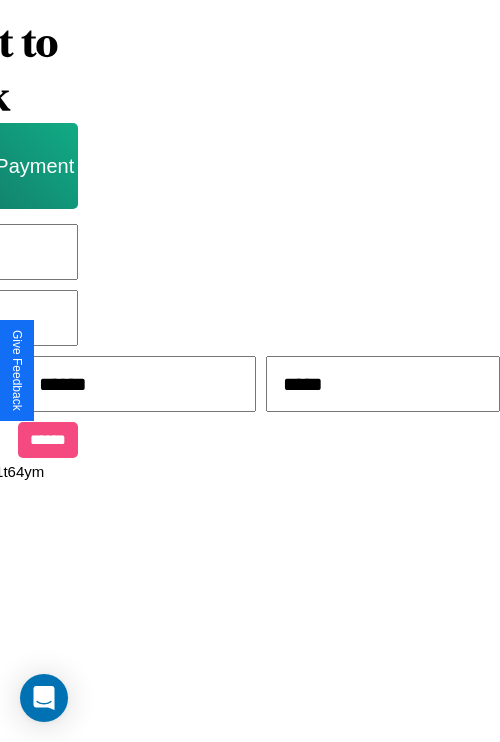type on "*****" 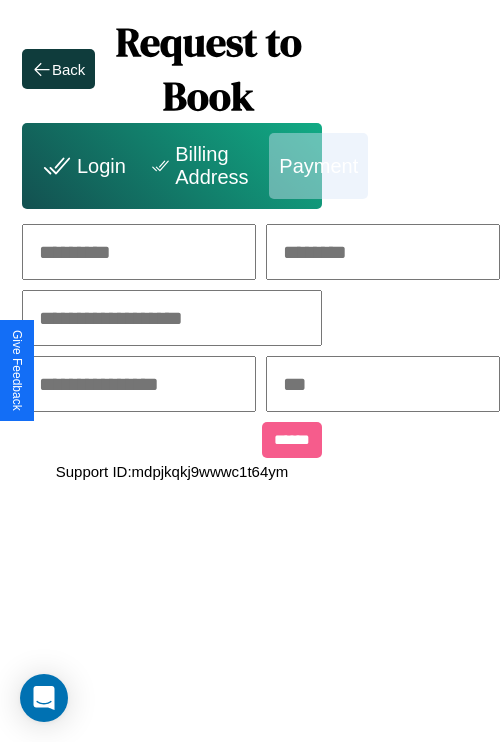 click at bounding box center [139, 252] 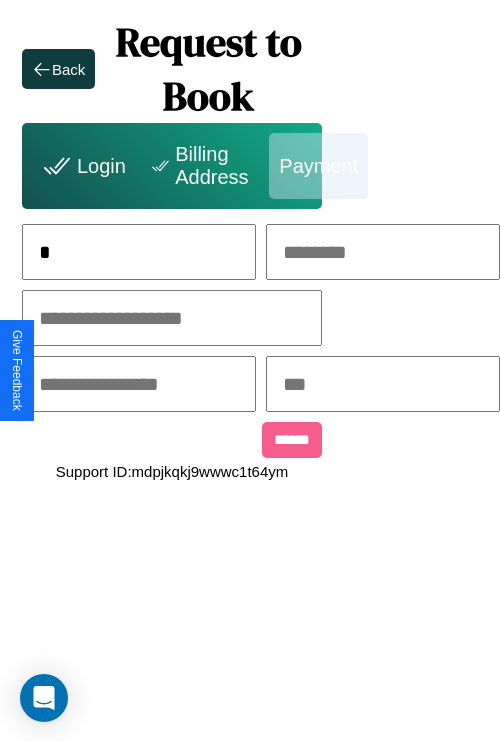 scroll, scrollTop: 0, scrollLeft: 131, axis: horizontal 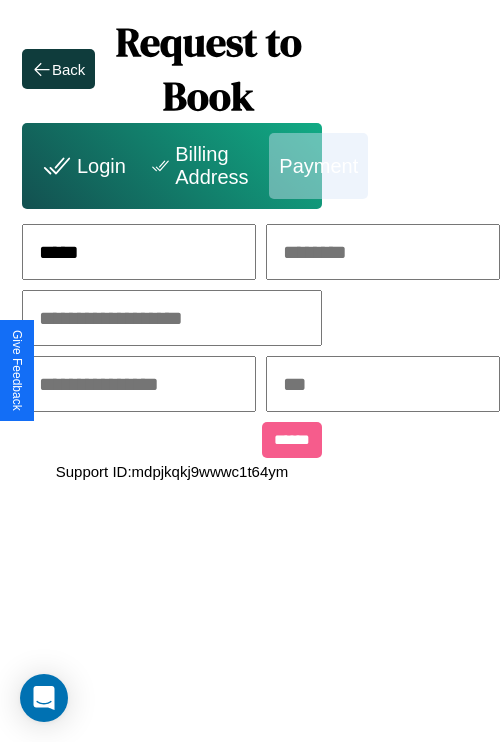 type on "*****" 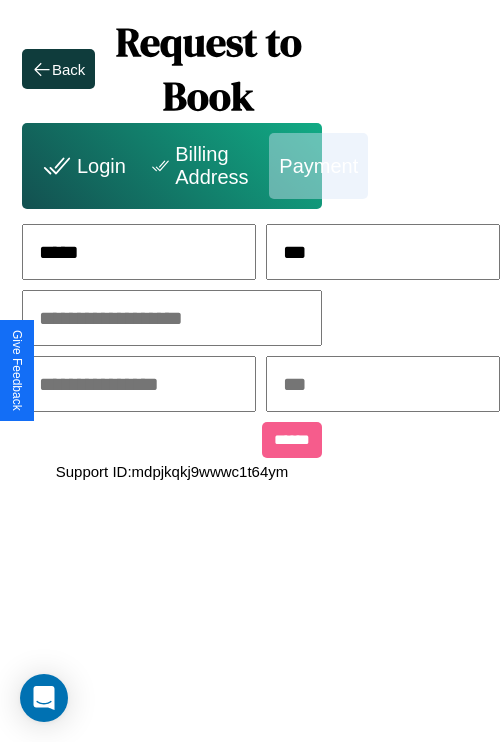 type on "***" 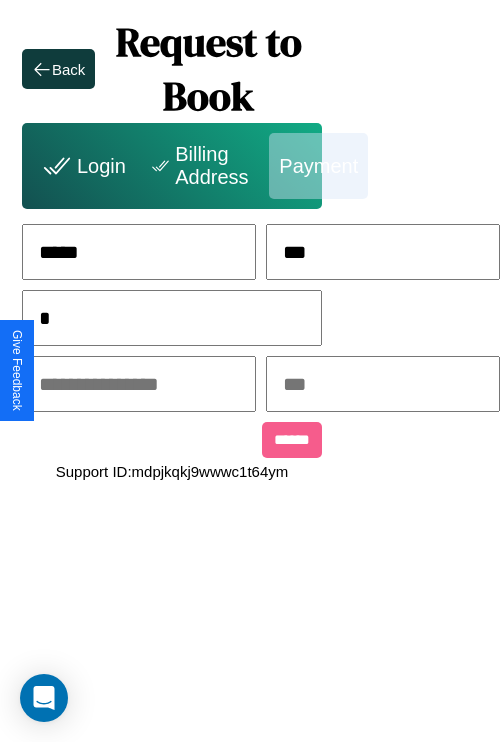 scroll, scrollTop: 0, scrollLeft: 128, axis: horizontal 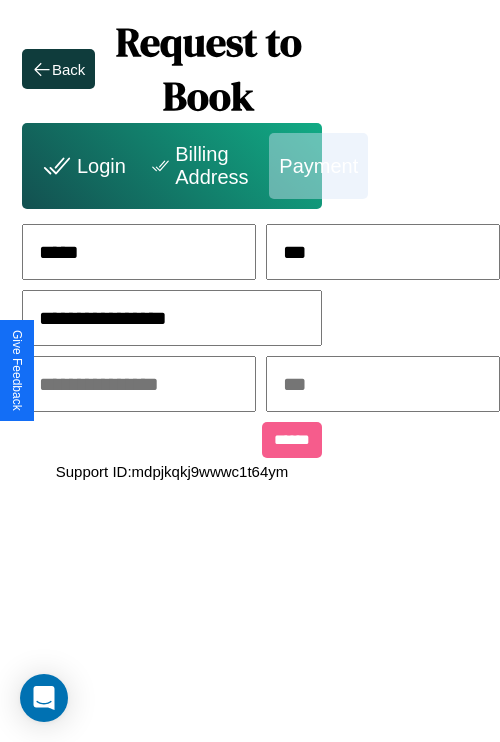 type on "**********" 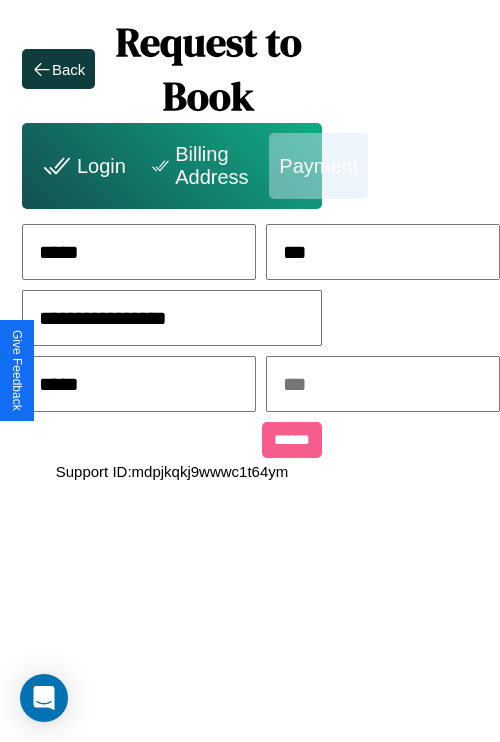 type on "*****" 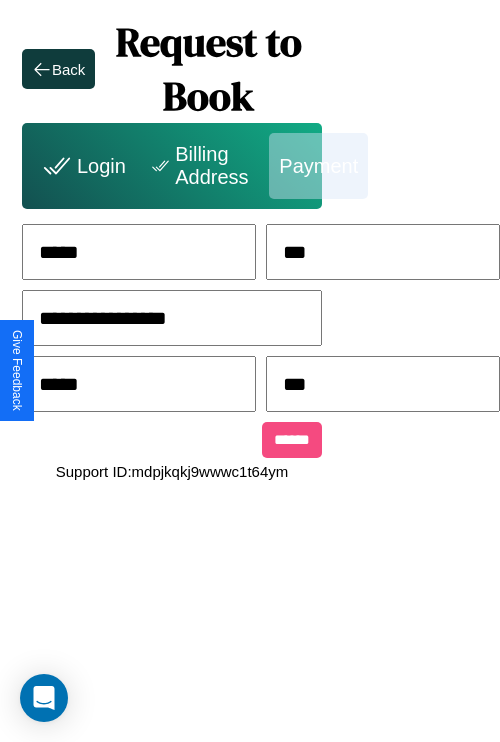 type on "***" 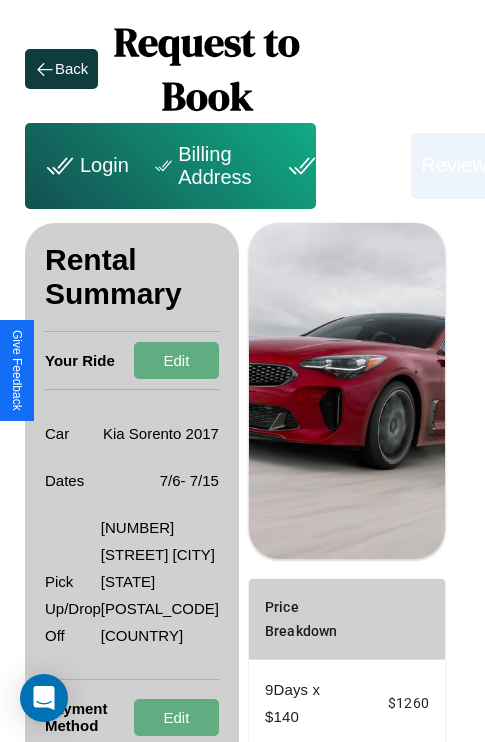 scroll, scrollTop: 328, scrollLeft: 72, axis: both 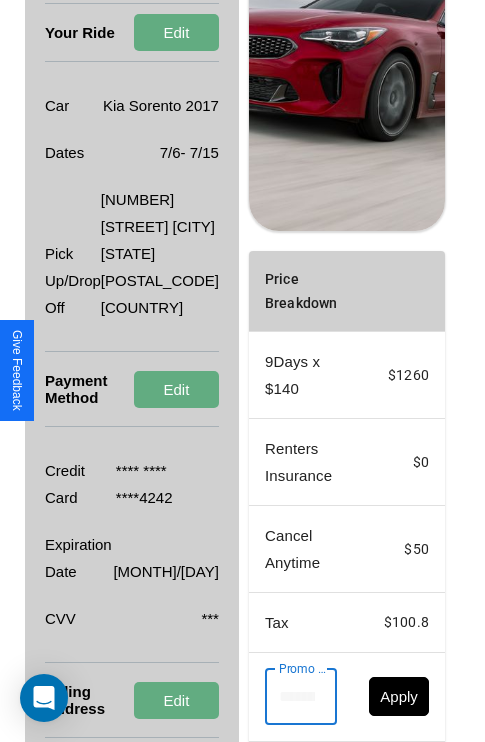 click on "Promo Code" at bounding box center (290, 697) 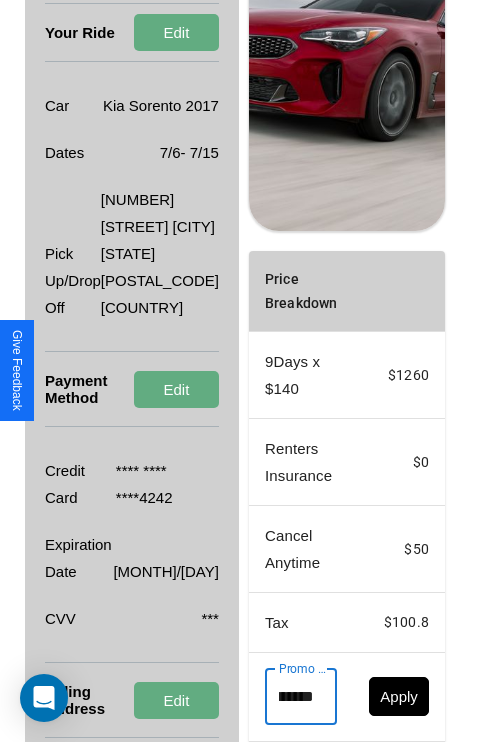 scroll, scrollTop: 0, scrollLeft: 50, axis: horizontal 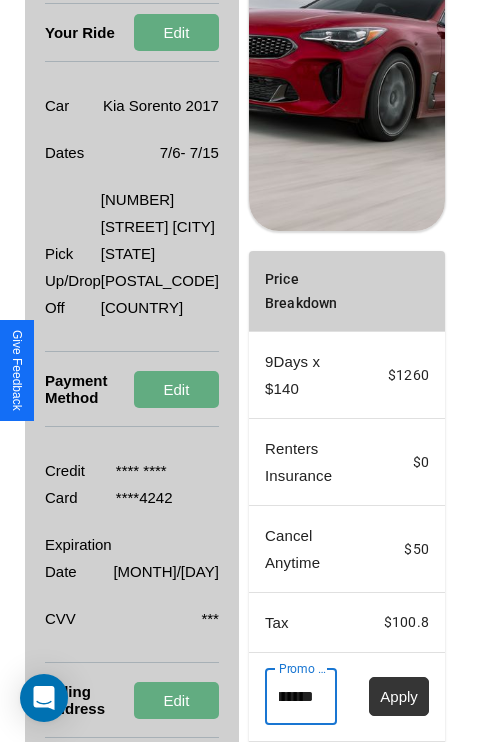 type on "********" 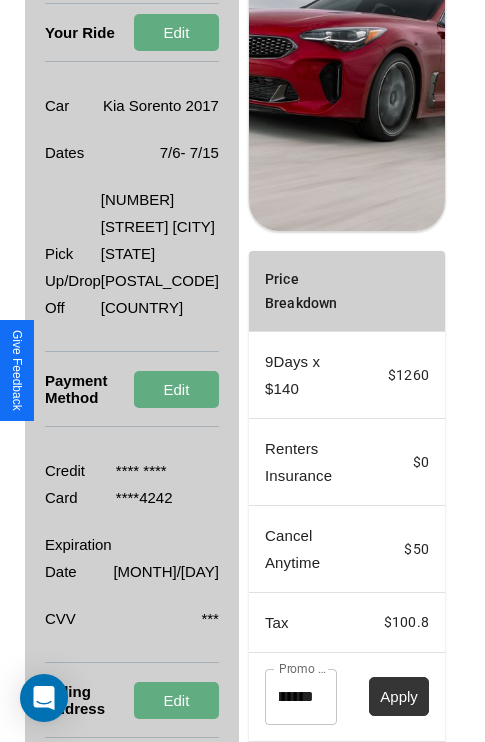 scroll, scrollTop: 0, scrollLeft: 0, axis: both 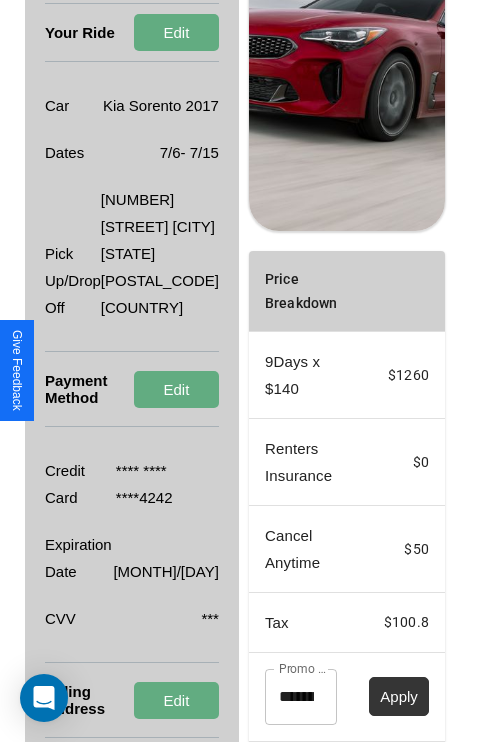 click on "Apply" at bounding box center (399, 696) 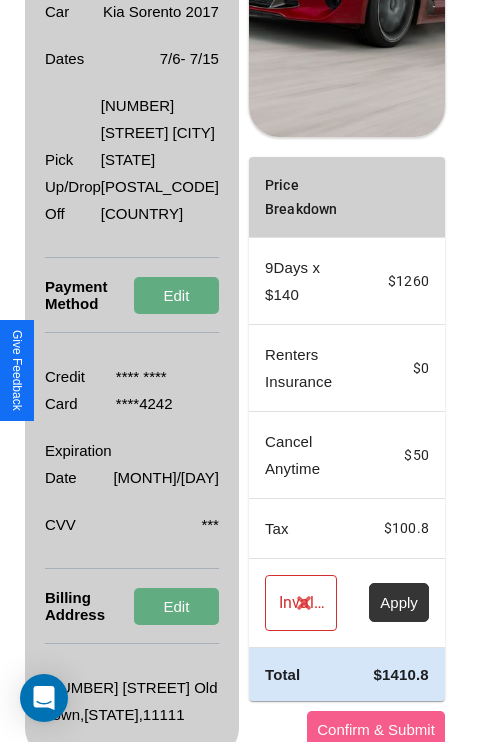 scroll, scrollTop: 482, scrollLeft: 72, axis: both 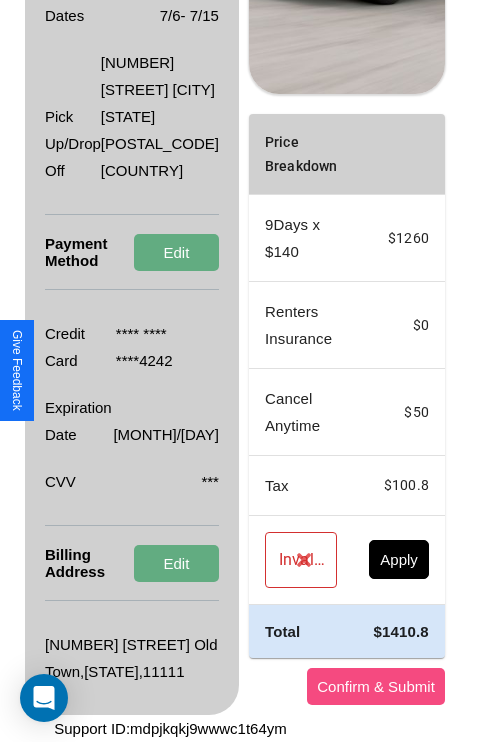 click on "Confirm & Submit" at bounding box center [376, 686] 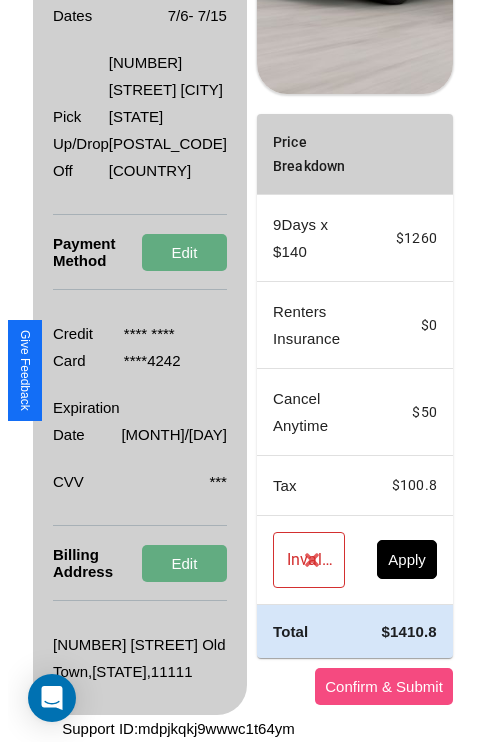 scroll, scrollTop: 0, scrollLeft: 72, axis: horizontal 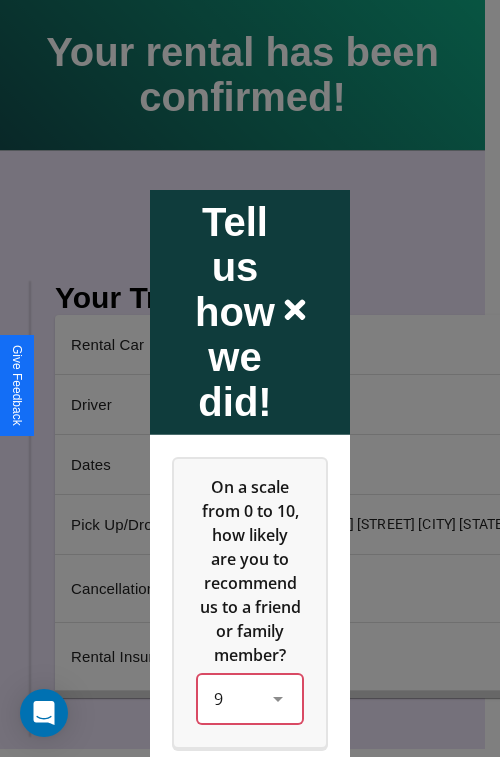 click on "9" at bounding box center [250, 698] 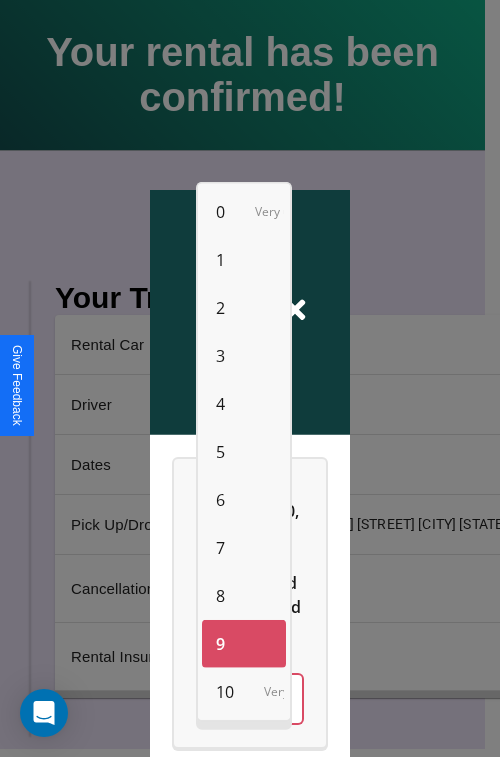 click on "10" at bounding box center [225, 692] 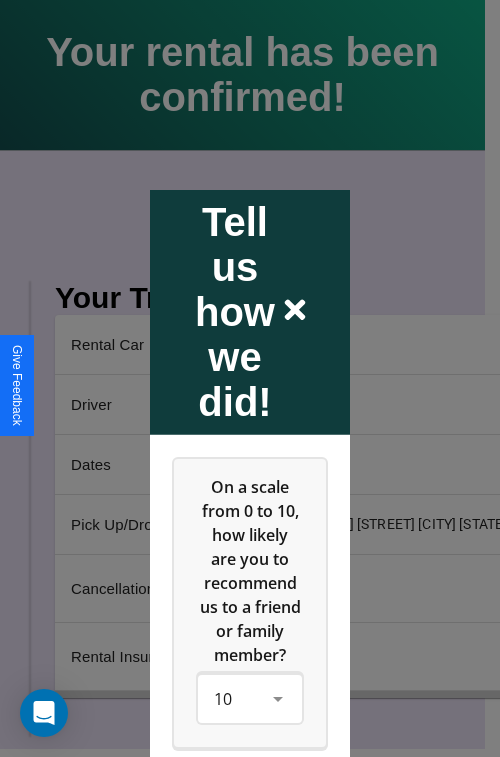 click 